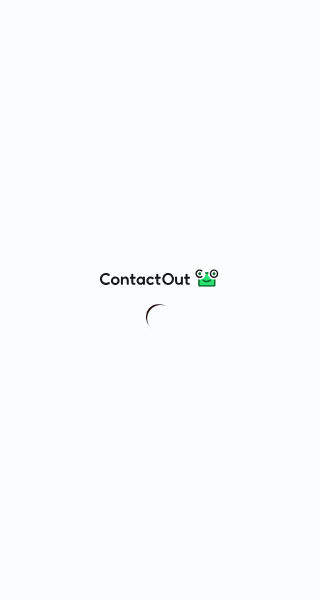scroll, scrollTop: 0, scrollLeft: 0, axis: both 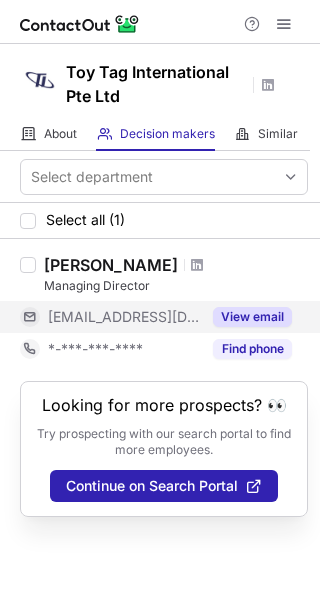 click on "View email" at bounding box center [252, 317] 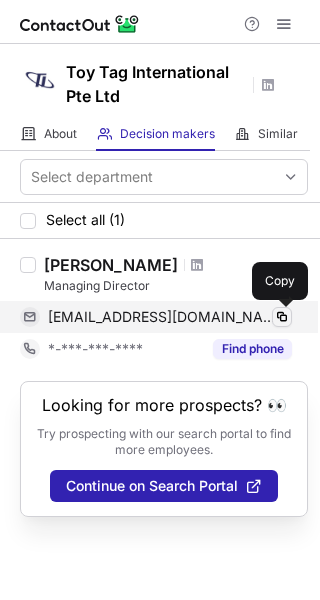 click at bounding box center [282, 317] 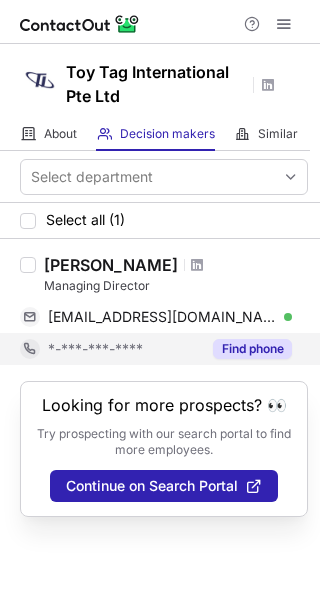click on "Find phone" at bounding box center (252, 349) 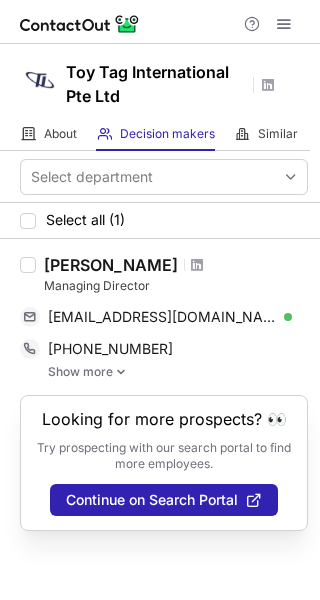 click at bounding box center [121, 372] 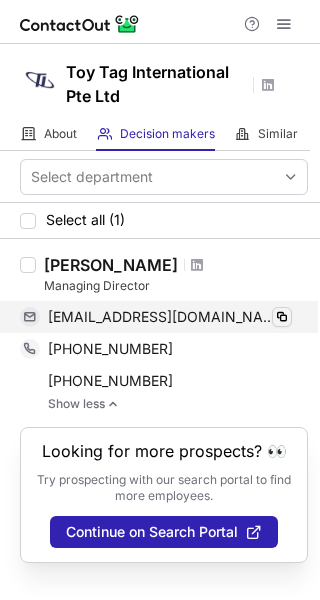 click at bounding box center (282, 317) 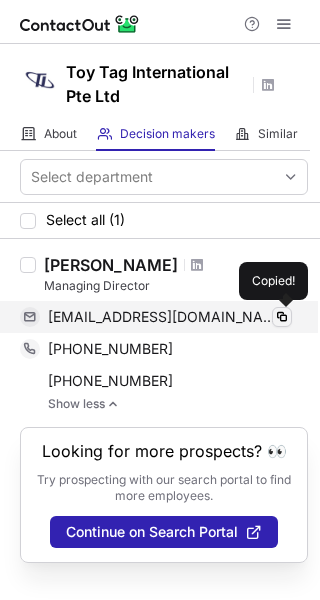click at bounding box center [282, 317] 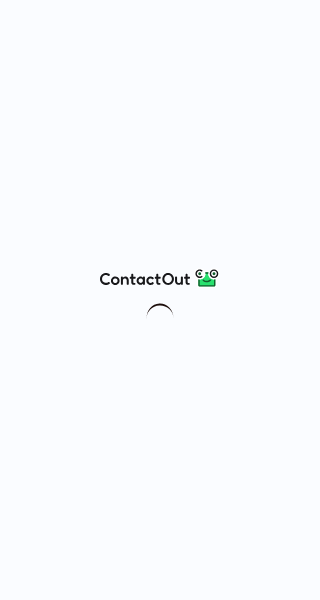 scroll, scrollTop: 0, scrollLeft: 0, axis: both 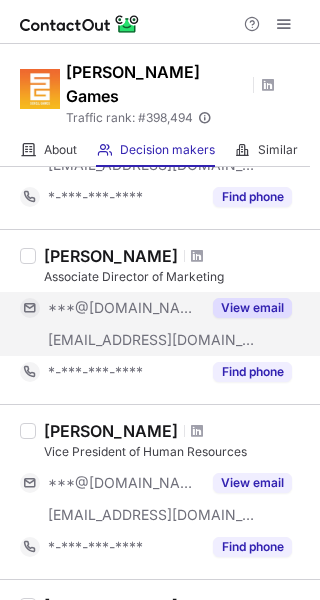 click on "View email" at bounding box center (252, 308) 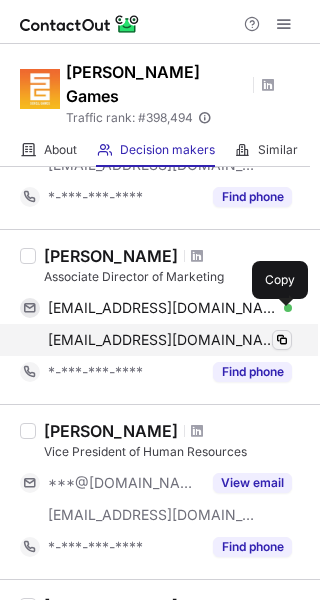 click at bounding box center [282, 340] 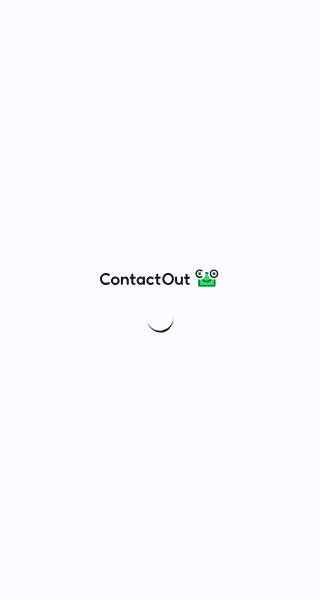 scroll, scrollTop: 0, scrollLeft: 0, axis: both 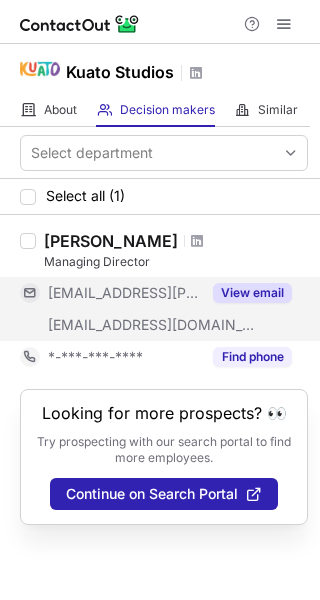 click on "View email" at bounding box center [252, 293] 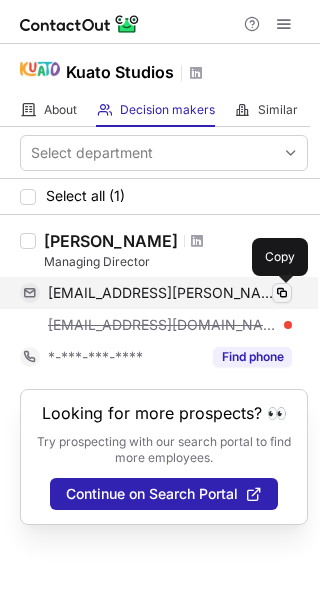 click at bounding box center [282, 293] 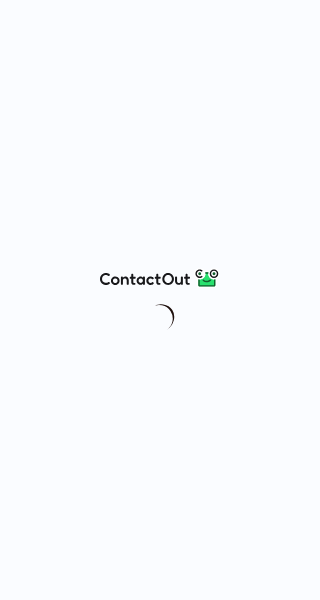 scroll, scrollTop: 0, scrollLeft: 0, axis: both 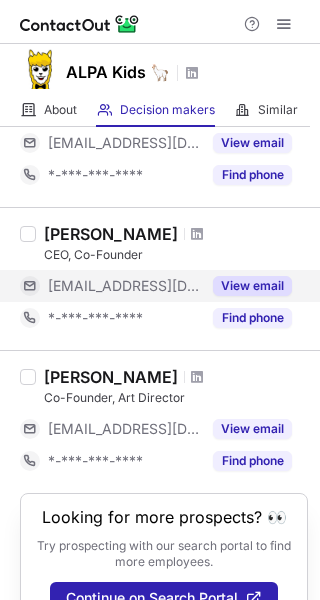 click on "View email" at bounding box center (252, 286) 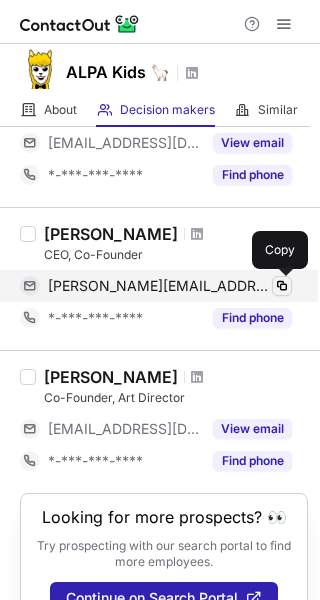click at bounding box center [282, 286] 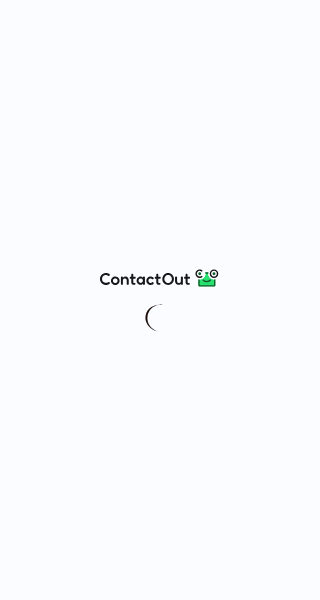 scroll, scrollTop: 0, scrollLeft: 0, axis: both 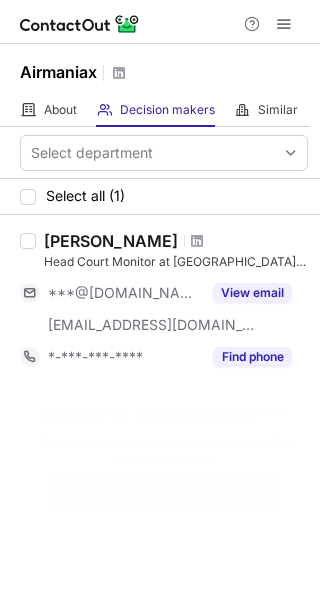 click on "About About Company Decision makers View Employees Similar Similar Companies" at bounding box center [155, 110] 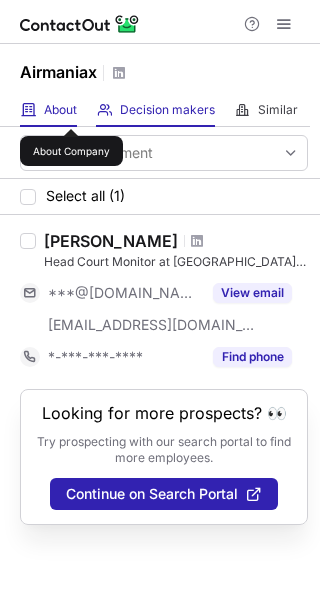 click on "About" at bounding box center [60, 110] 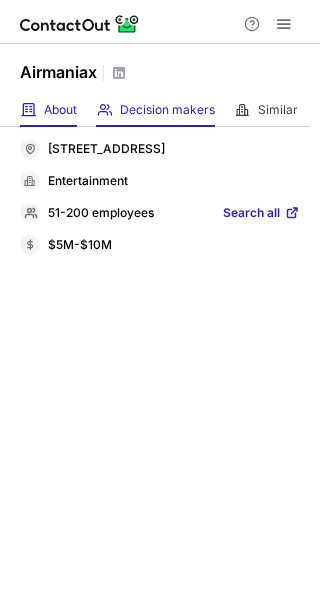 click on "Decision makers" at bounding box center (167, 110) 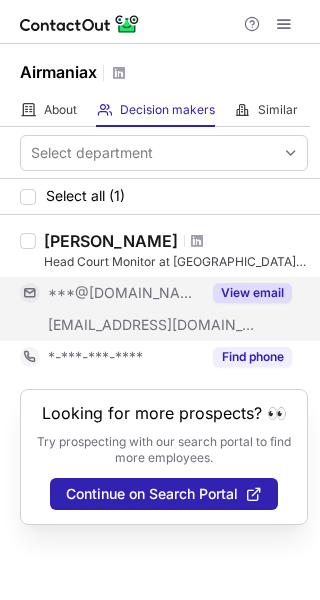 click on "View email" at bounding box center [252, 293] 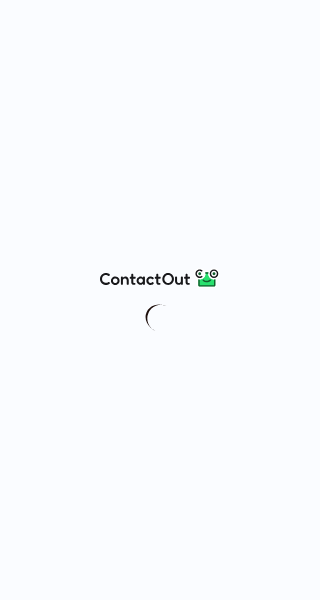 scroll, scrollTop: 0, scrollLeft: 0, axis: both 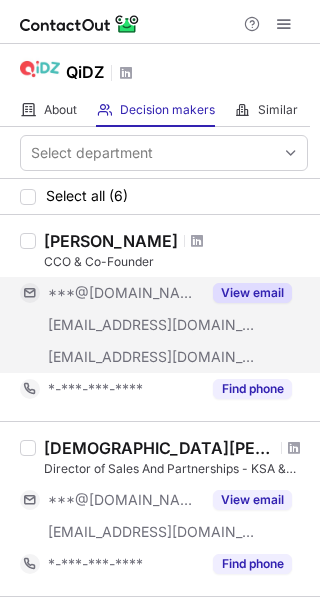 click on "View email" at bounding box center (252, 293) 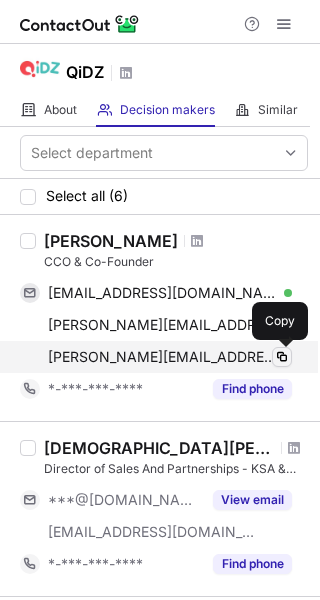 click at bounding box center (282, 357) 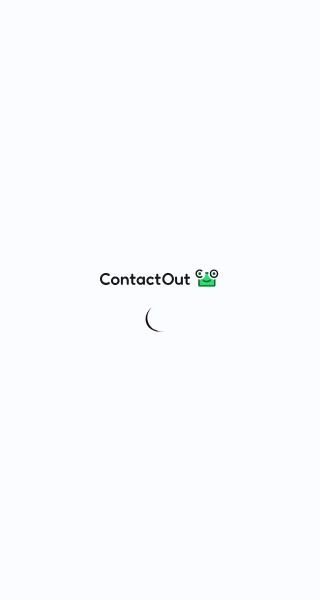 scroll, scrollTop: 0, scrollLeft: 0, axis: both 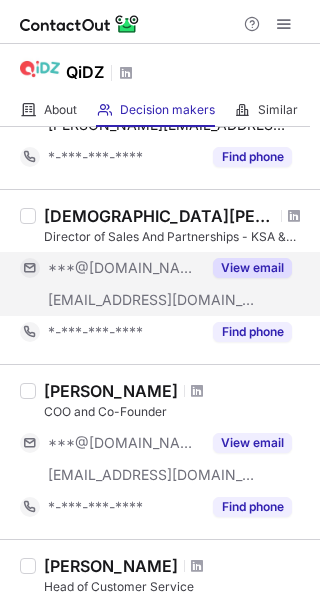 click on "View email" at bounding box center (252, 268) 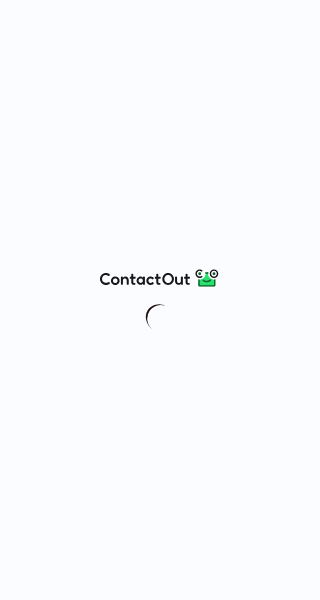 scroll, scrollTop: 0, scrollLeft: 0, axis: both 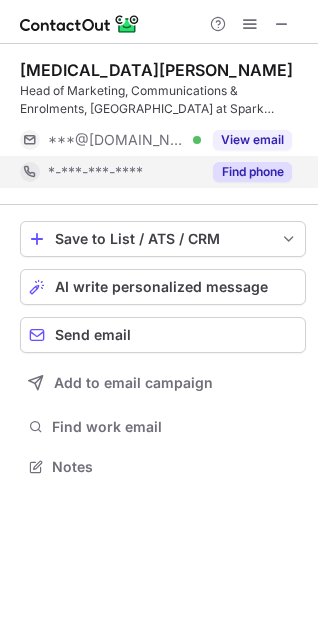 click on "Find phone" at bounding box center [252, 172] 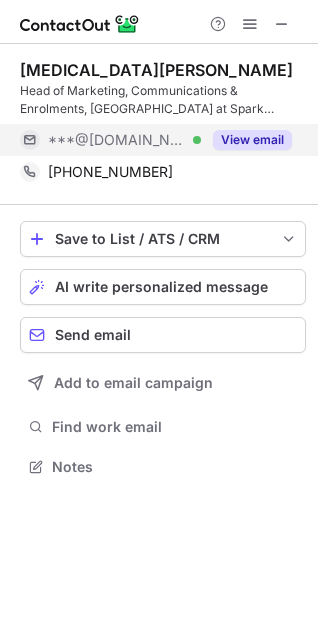 click on "View email" at bounding box center (252, 140) 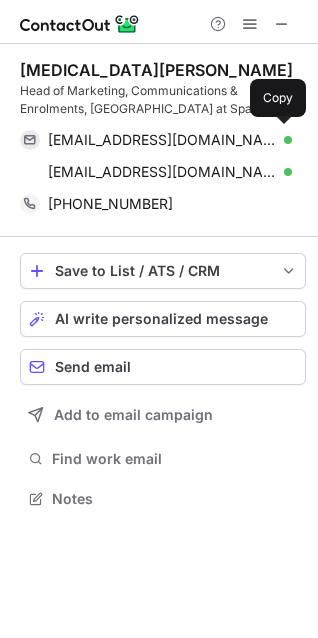 scroll, scrollTop: 10, scrollLeft: 10, axis: both 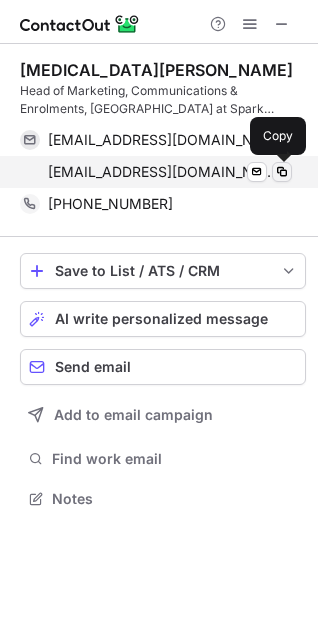 click at bounding box center [282, 172] 